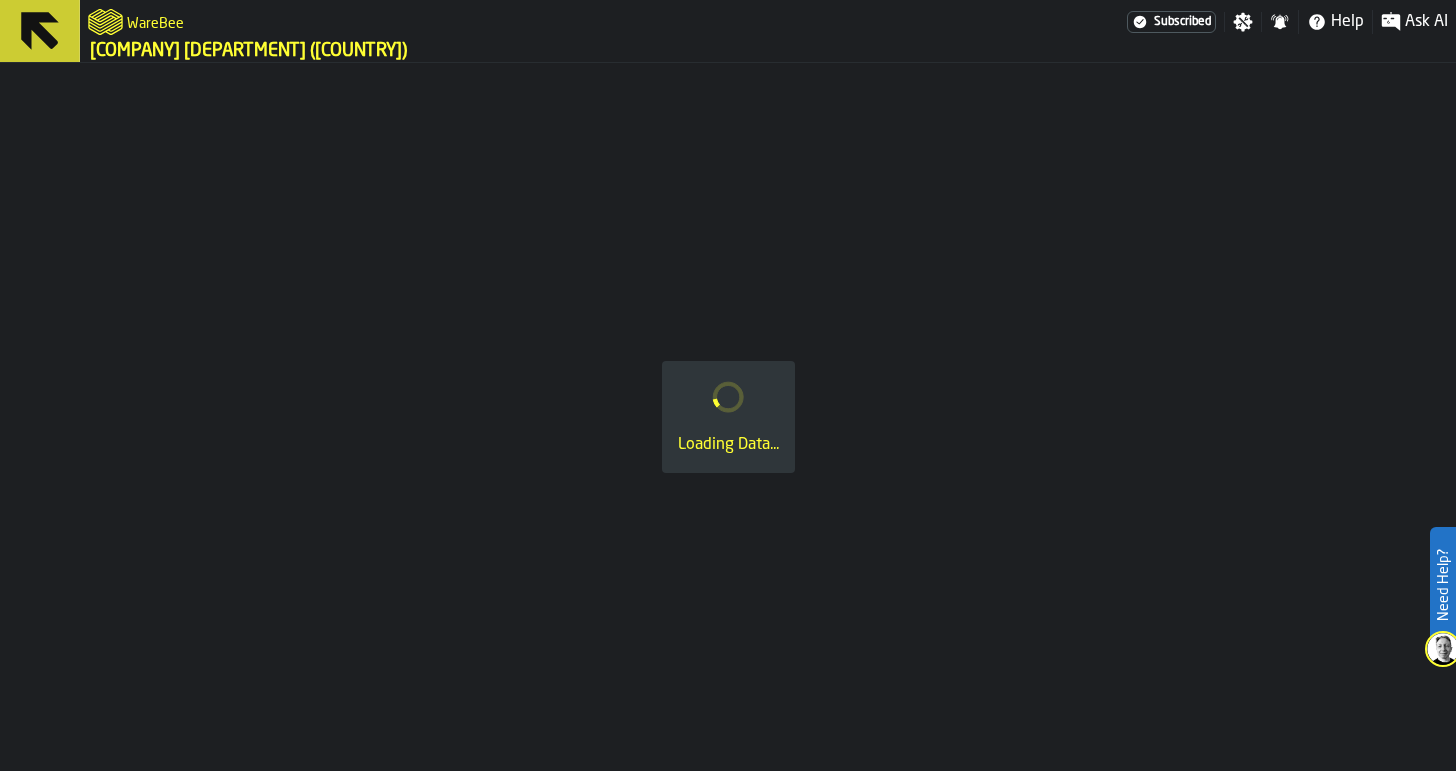 scroll, scrollTop: 0, scrollLeft: 0, axis: both 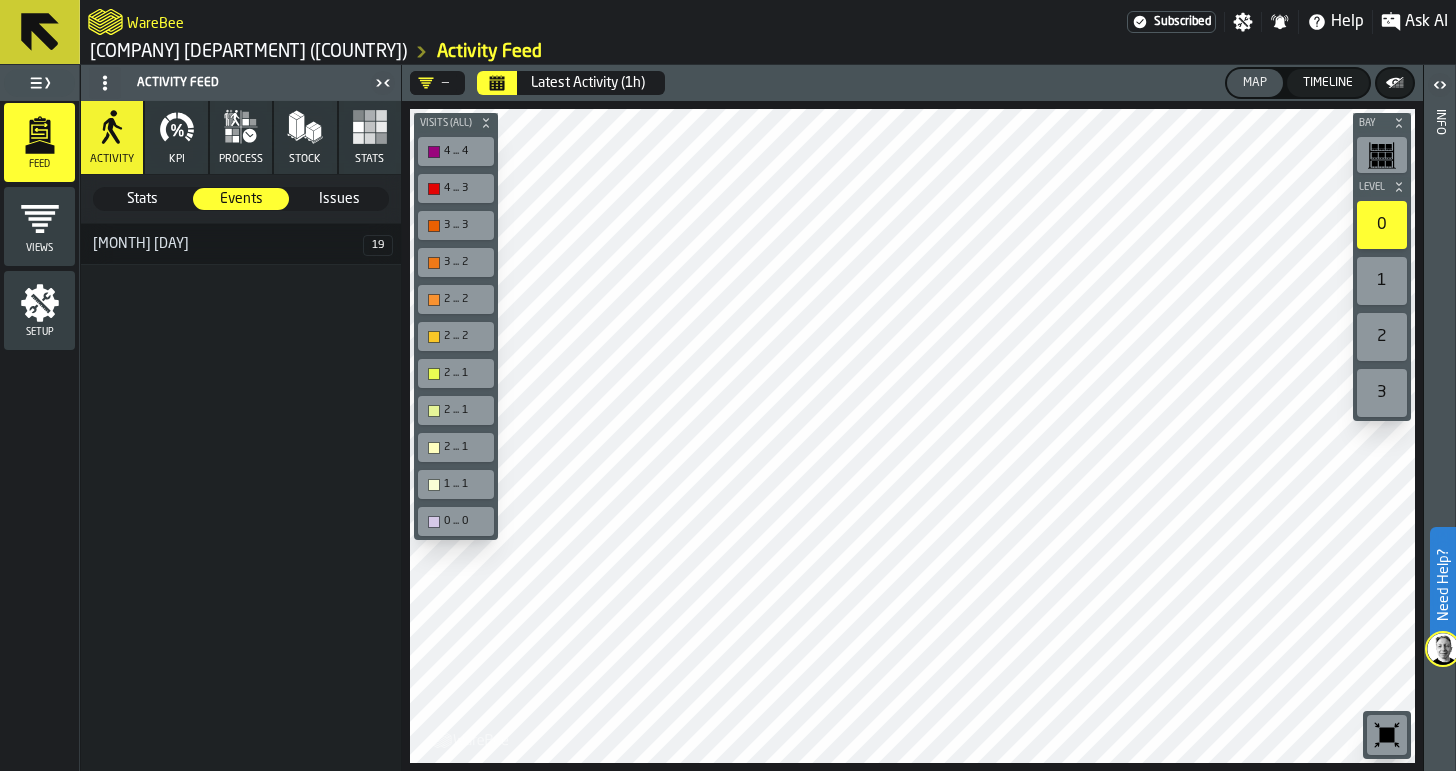click 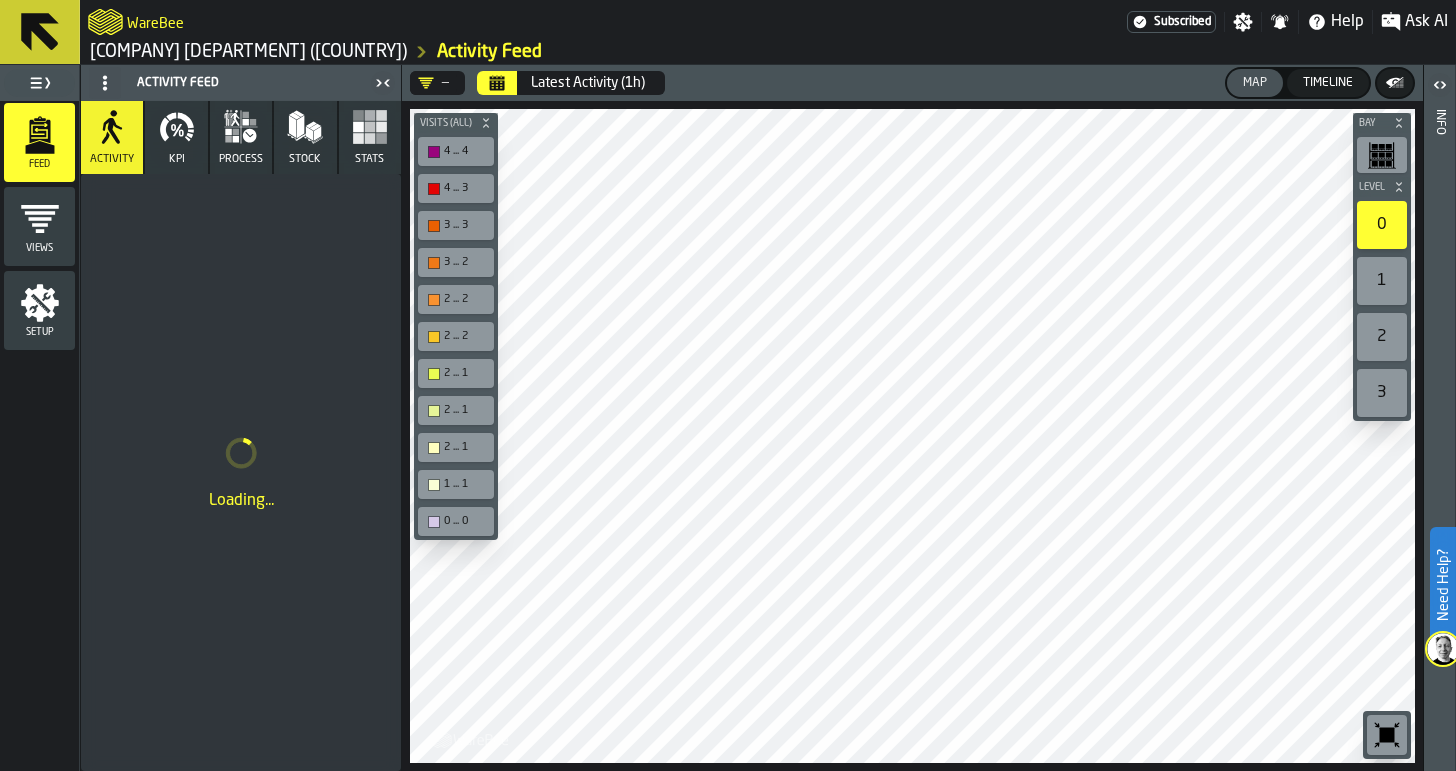 click at bounding box center (39, 83) 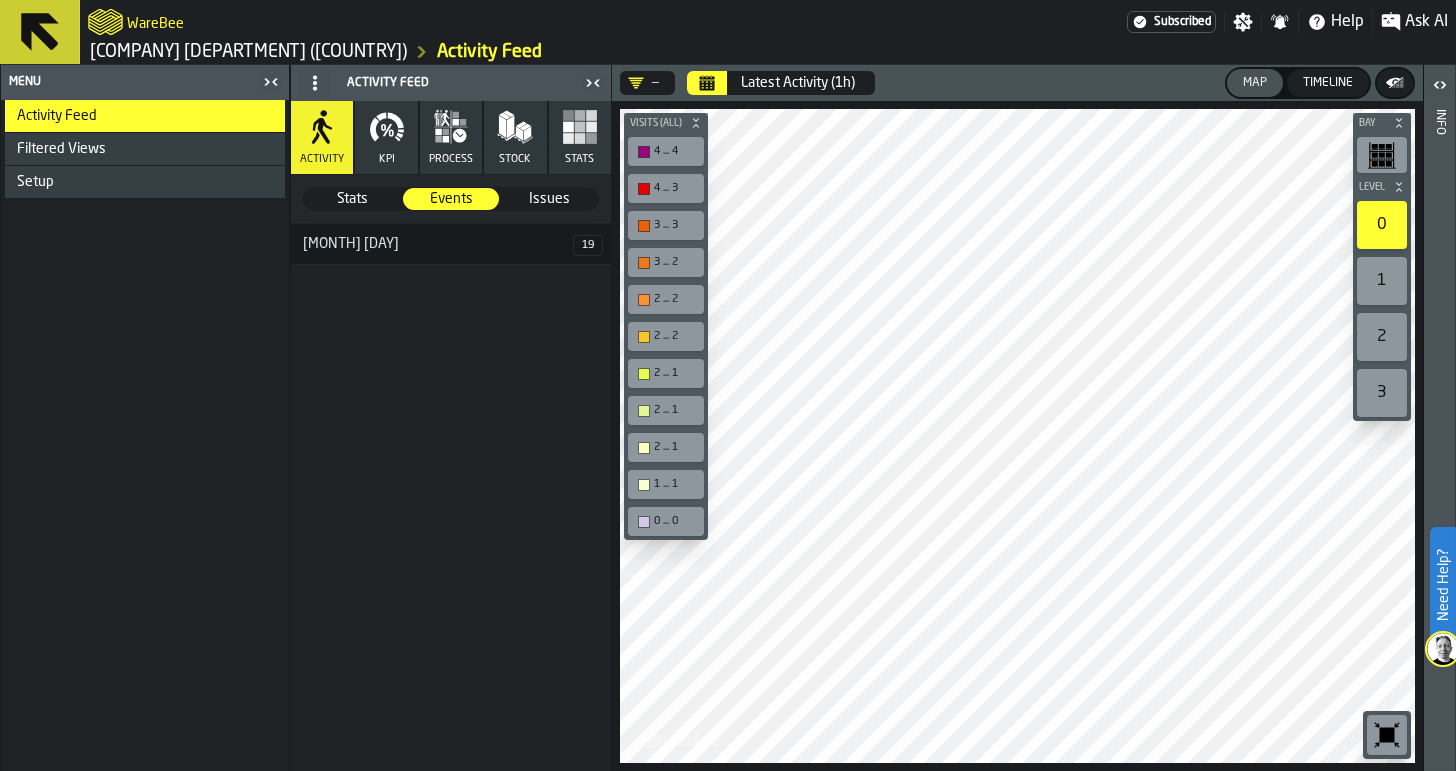click on "Setup" at bounding box center [147, 182] 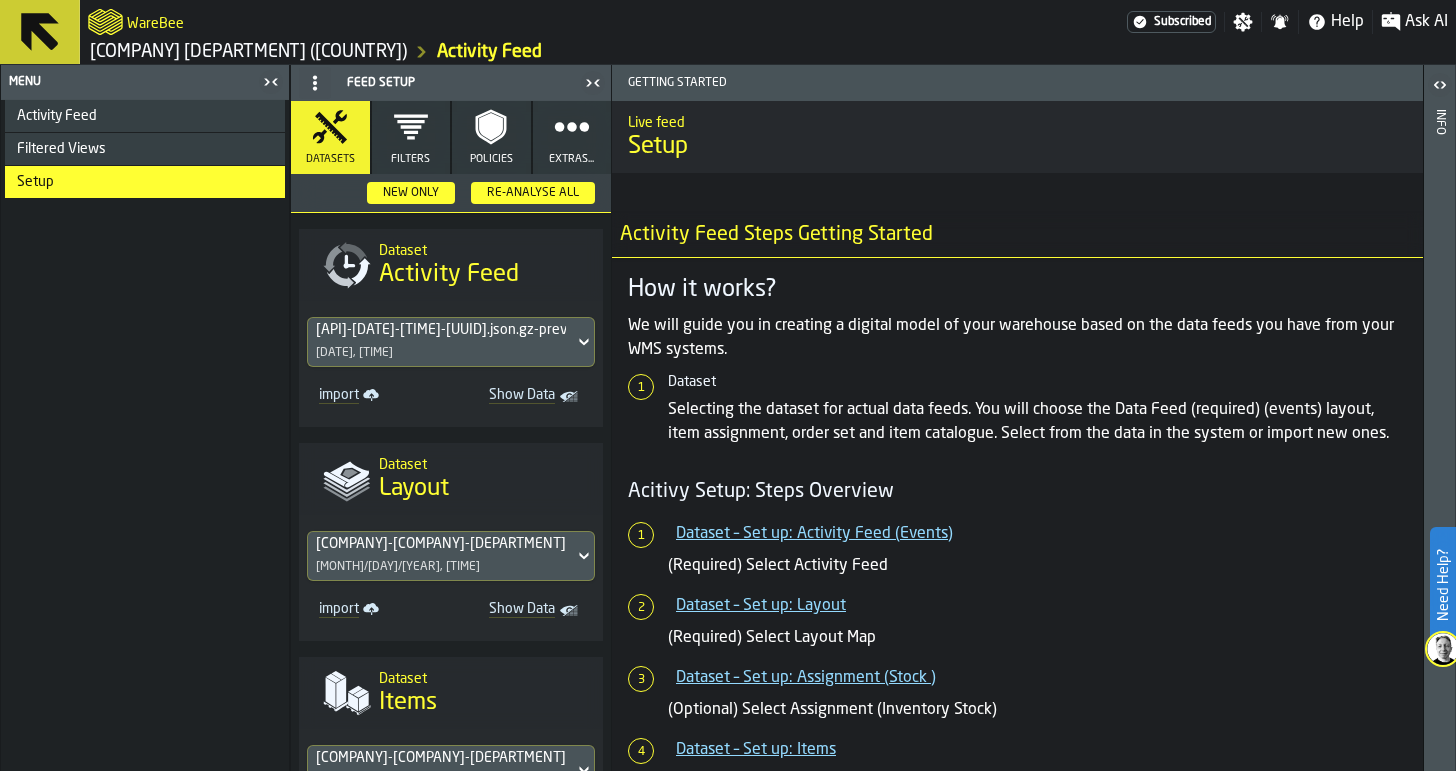 click 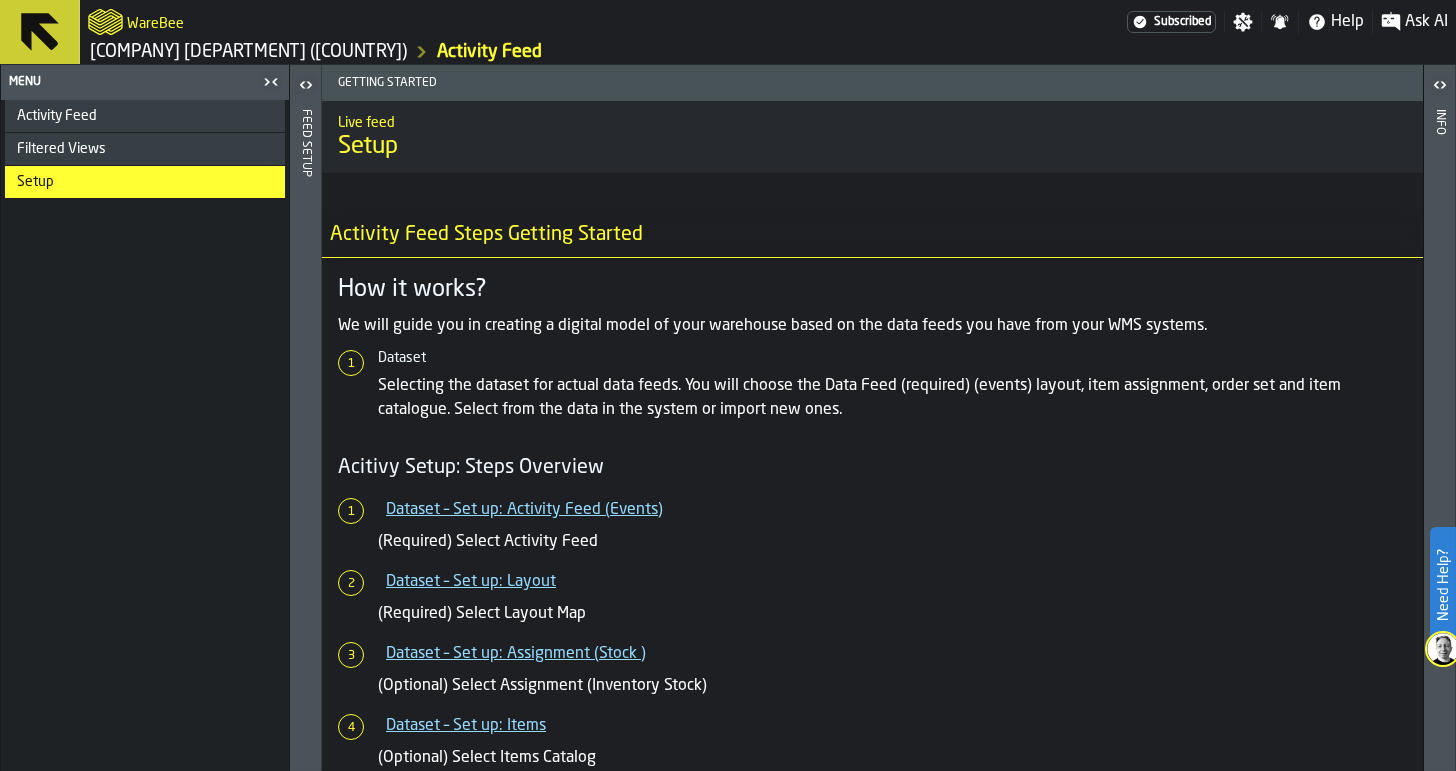 click on "[COMPANY] [DEPARTMENT] ([COUNTRY])" at bounding box center (248, 52) 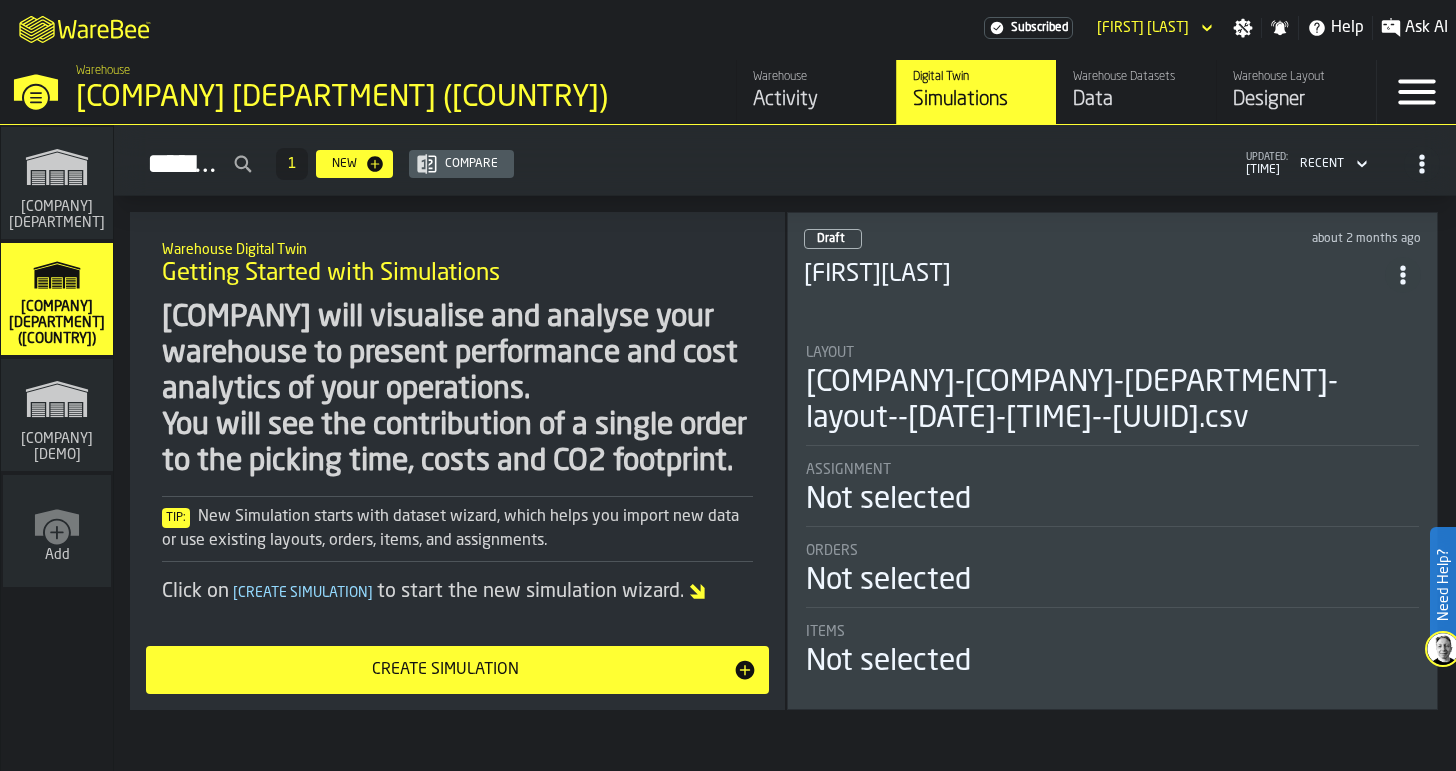 scroll, scrollTop: 0, scrollLeft: 0, axis: both 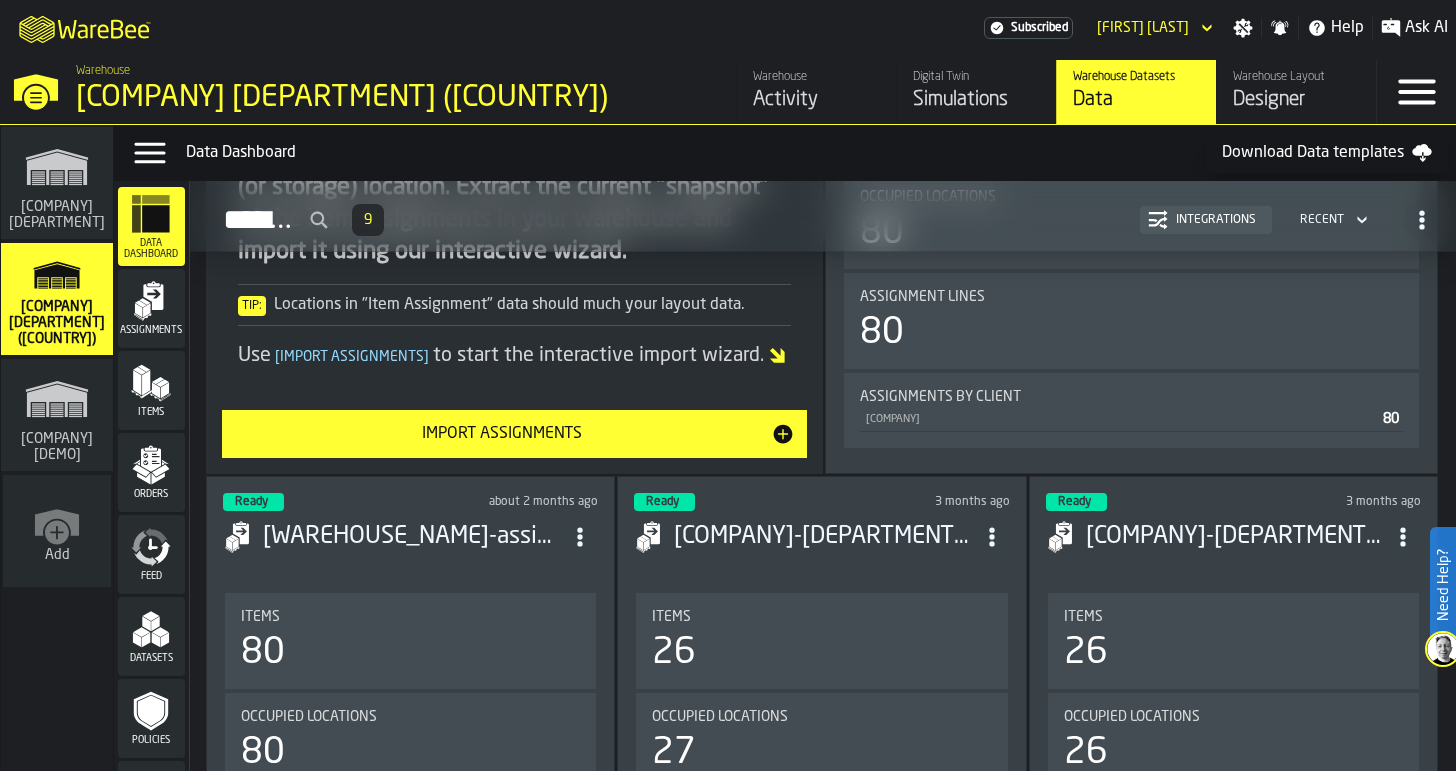 click 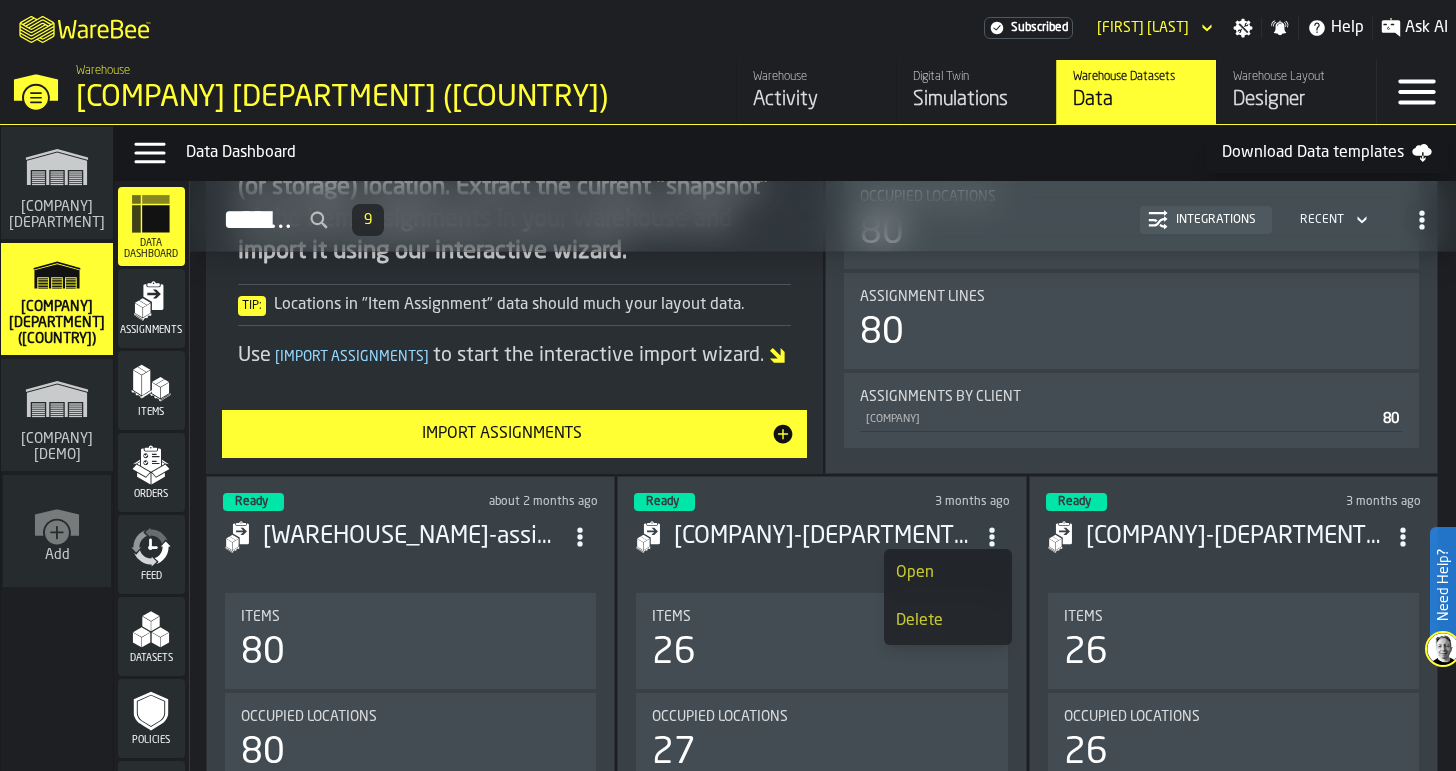 click on "[COMPANY]-[DEPARTMENT]-[COUNTRY]--[ITEMS](in) [NUMBER] [NUMBER].csv" at bounding box center (823, 537) 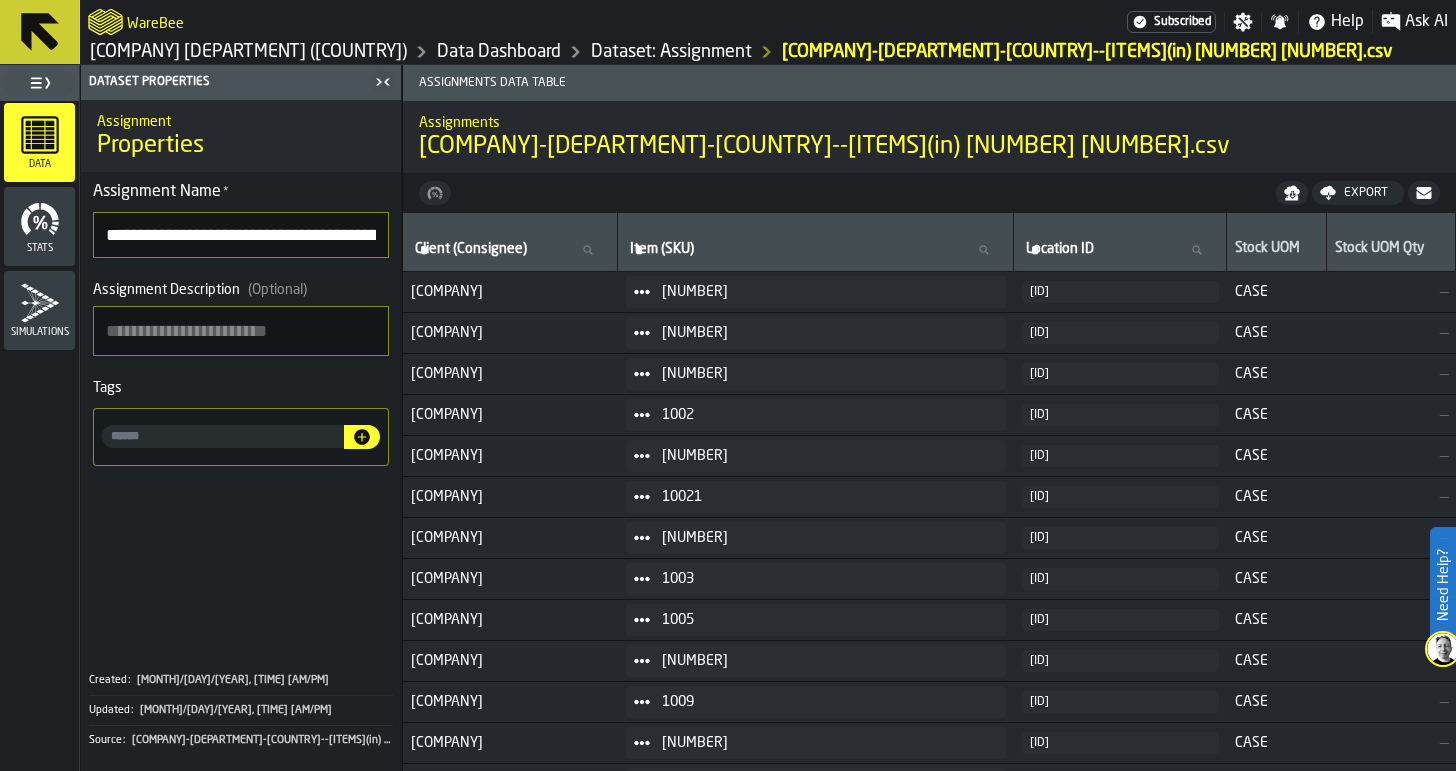 click on "Export" at bounding box center (1366, 193) 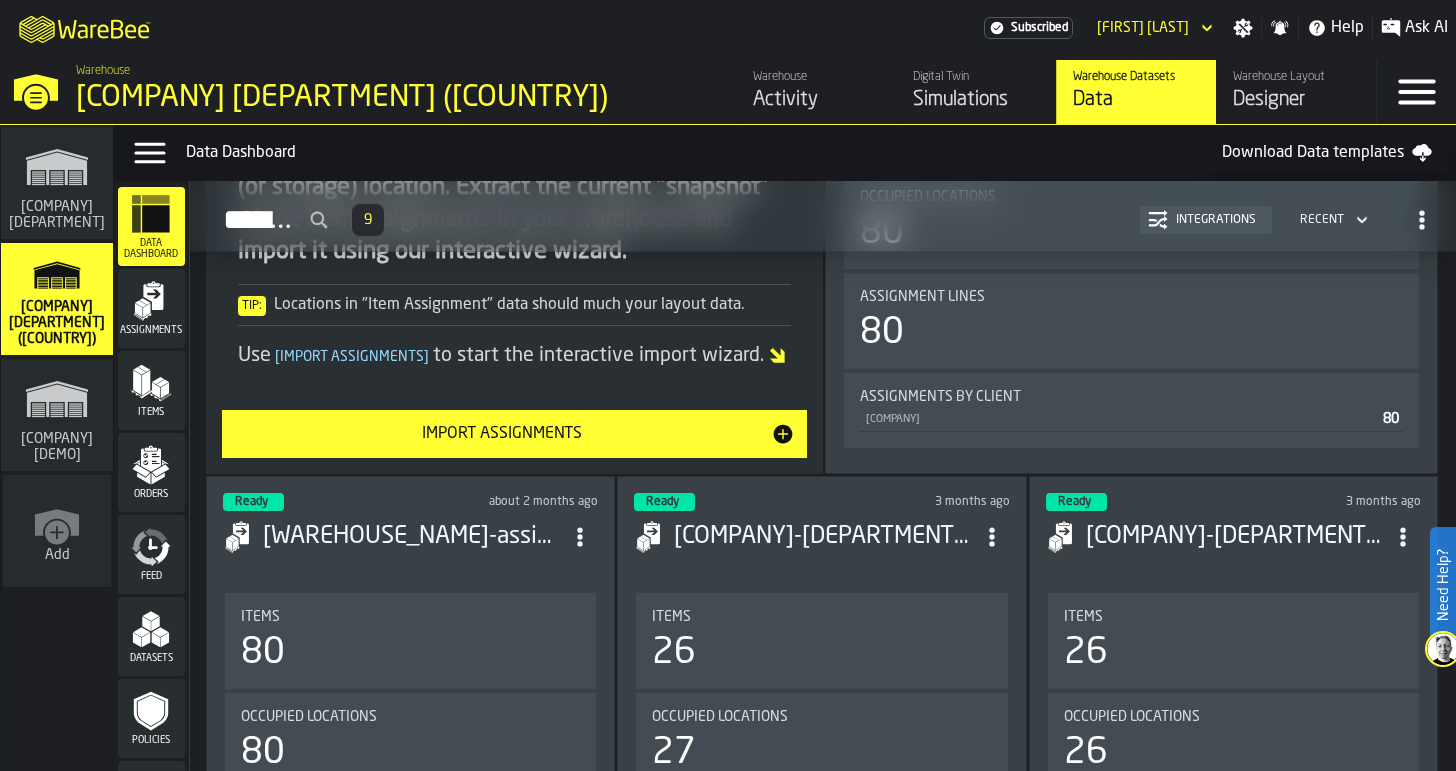 scroll, scrollTop: 533, scrollLeft: 0, axis: vertical 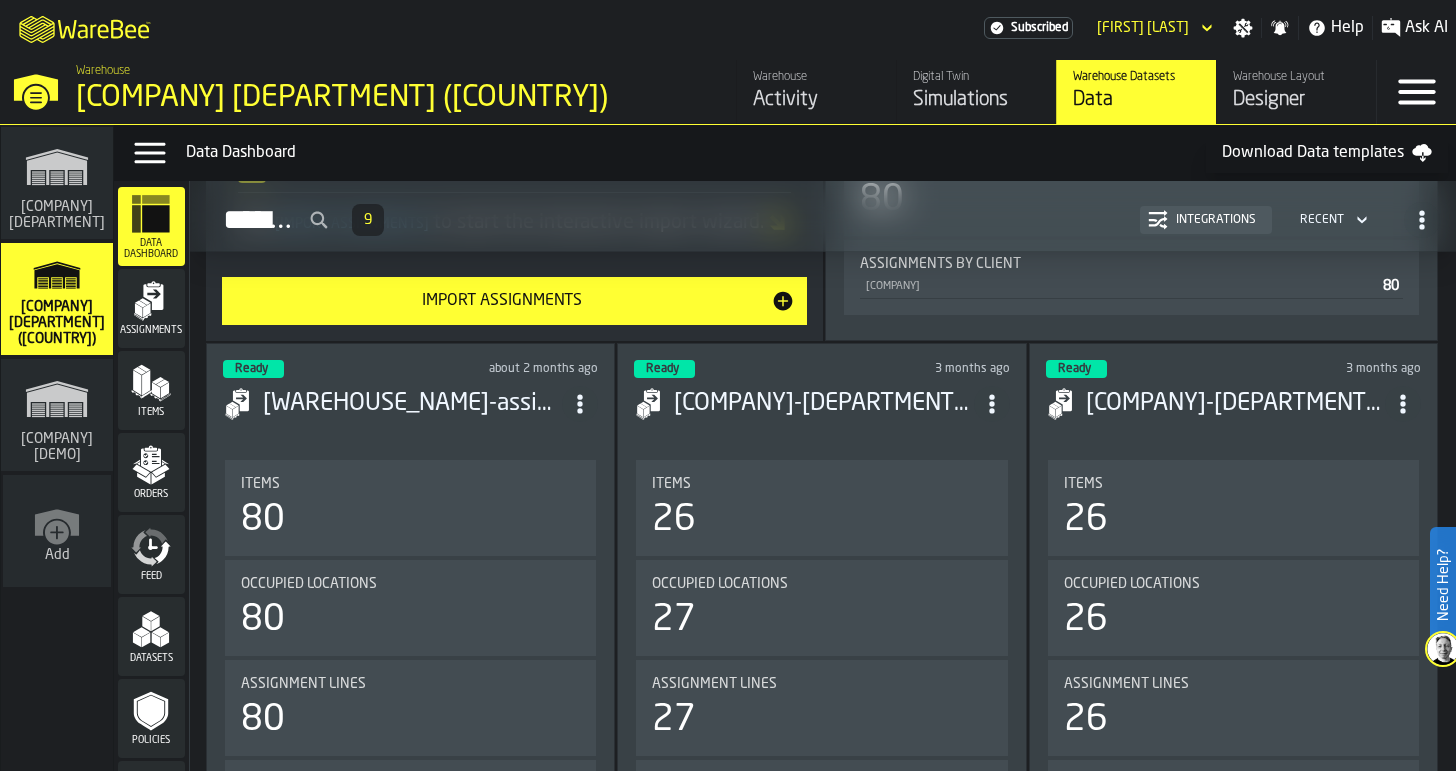 click 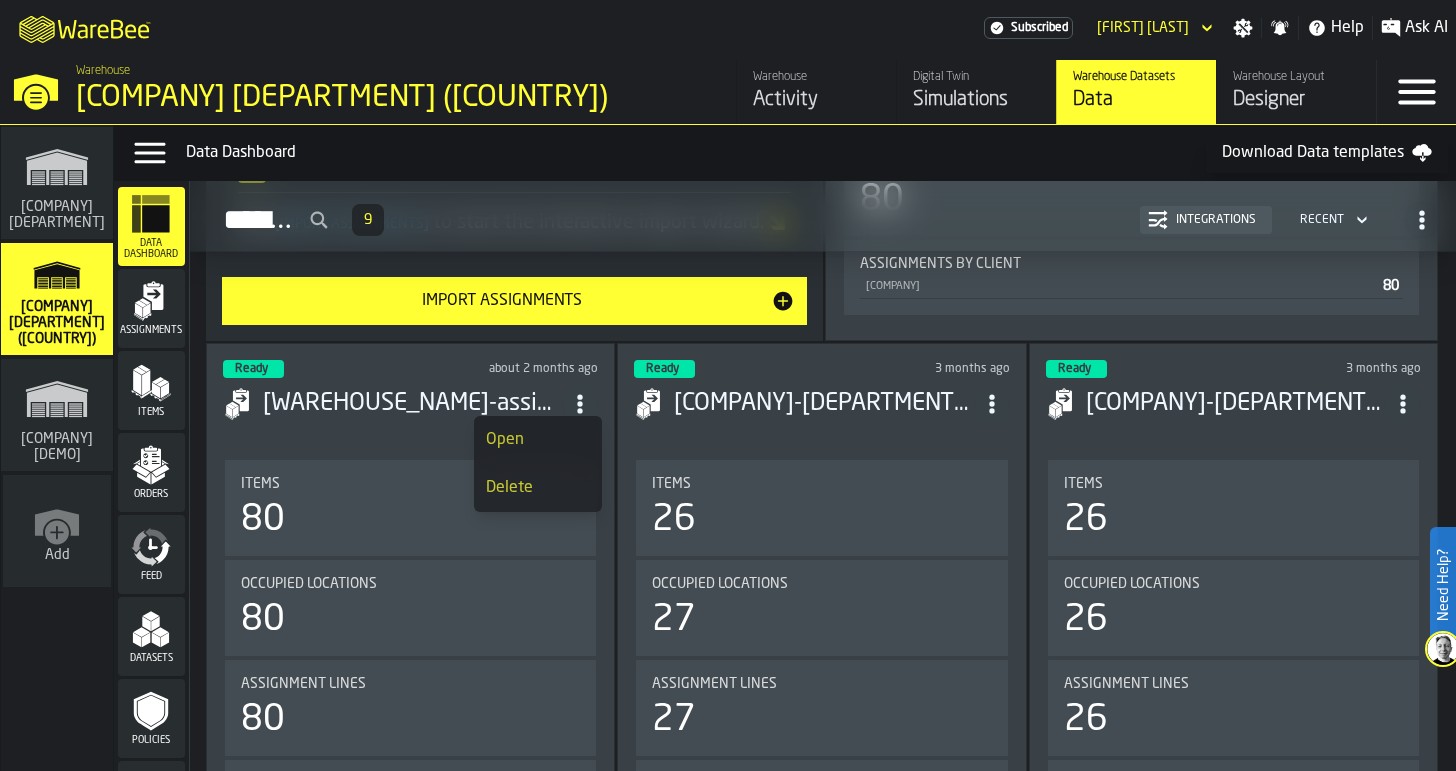 click on "Open" at bounding box center [538, 440] 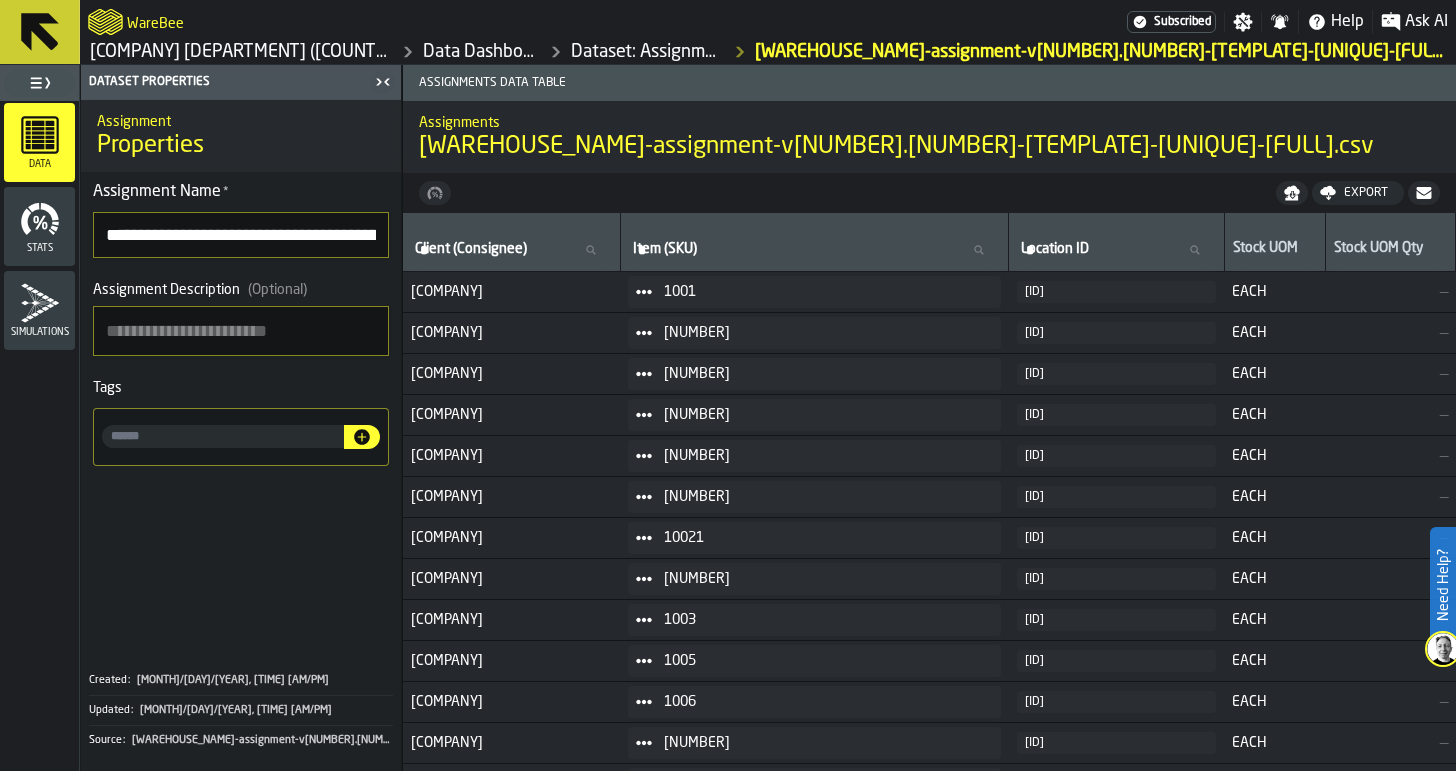 click on "Export" at bounding box center [1366, 193] 